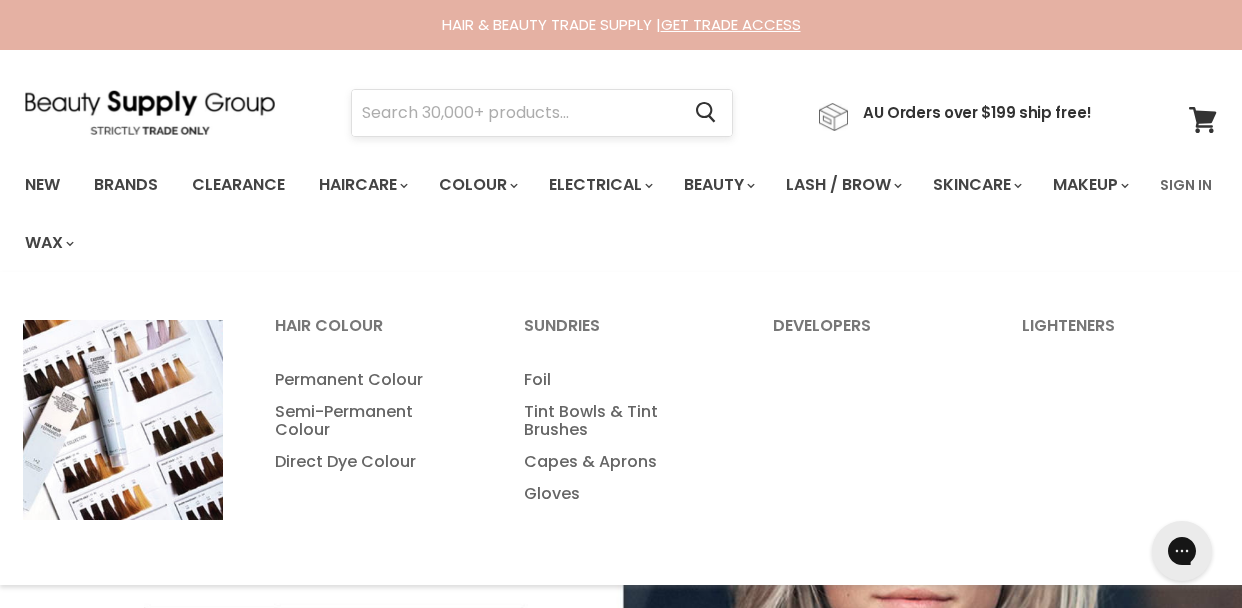 scroll, scrollTop: 0, scrollLeft: 0, axis: both 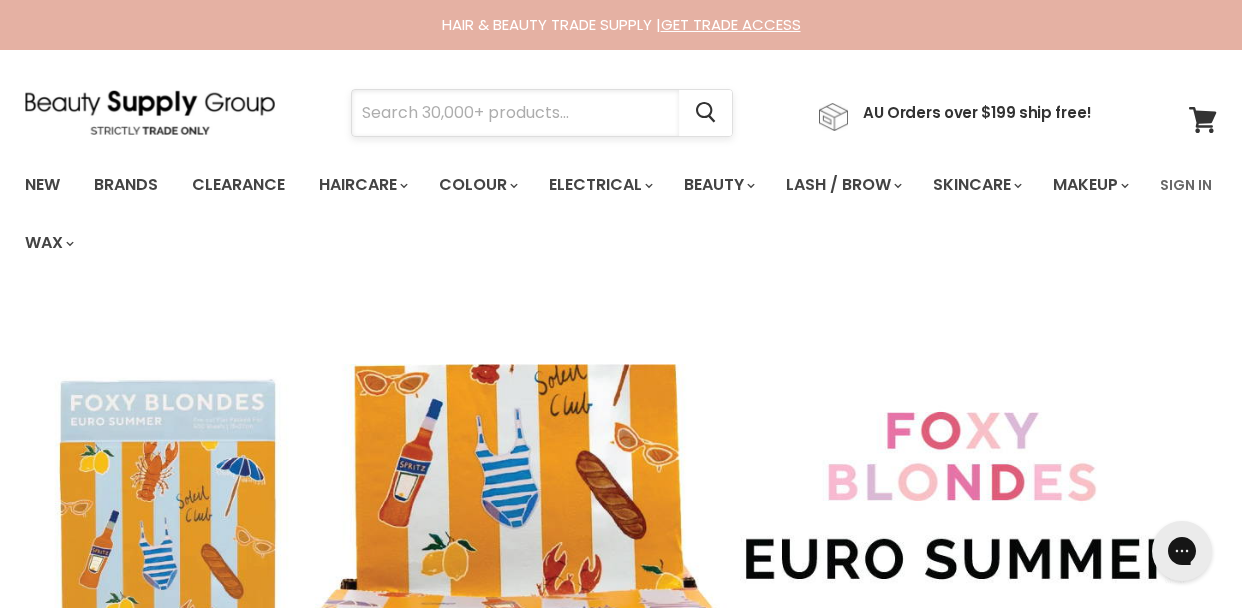 click at bounding box center (515, 113) 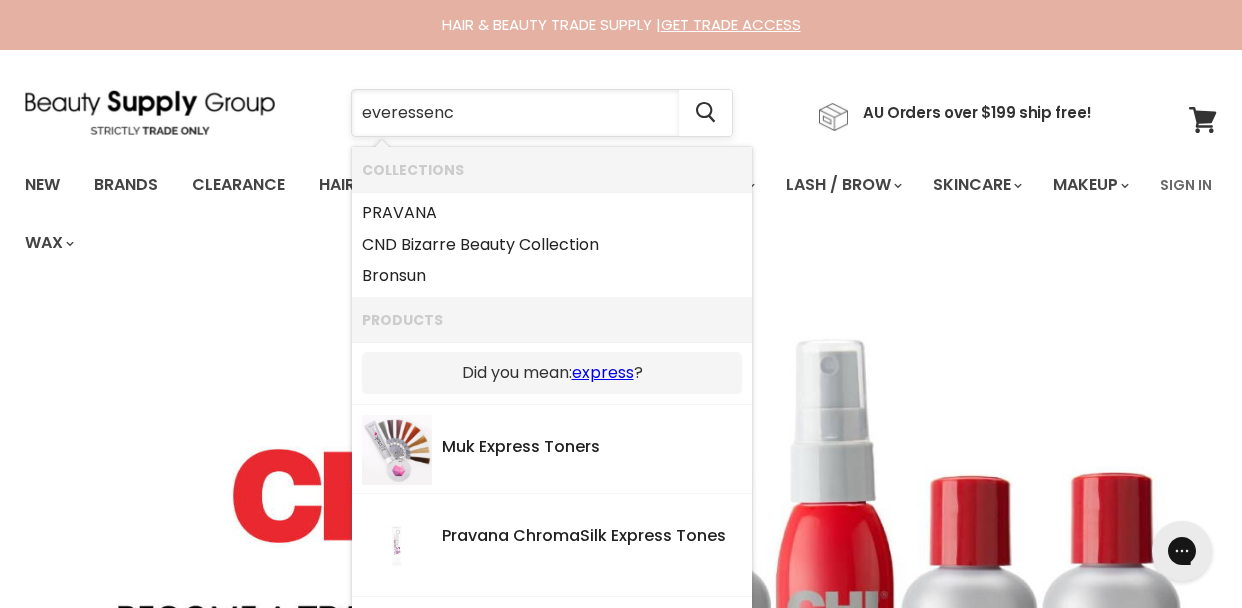 type on "everessence" 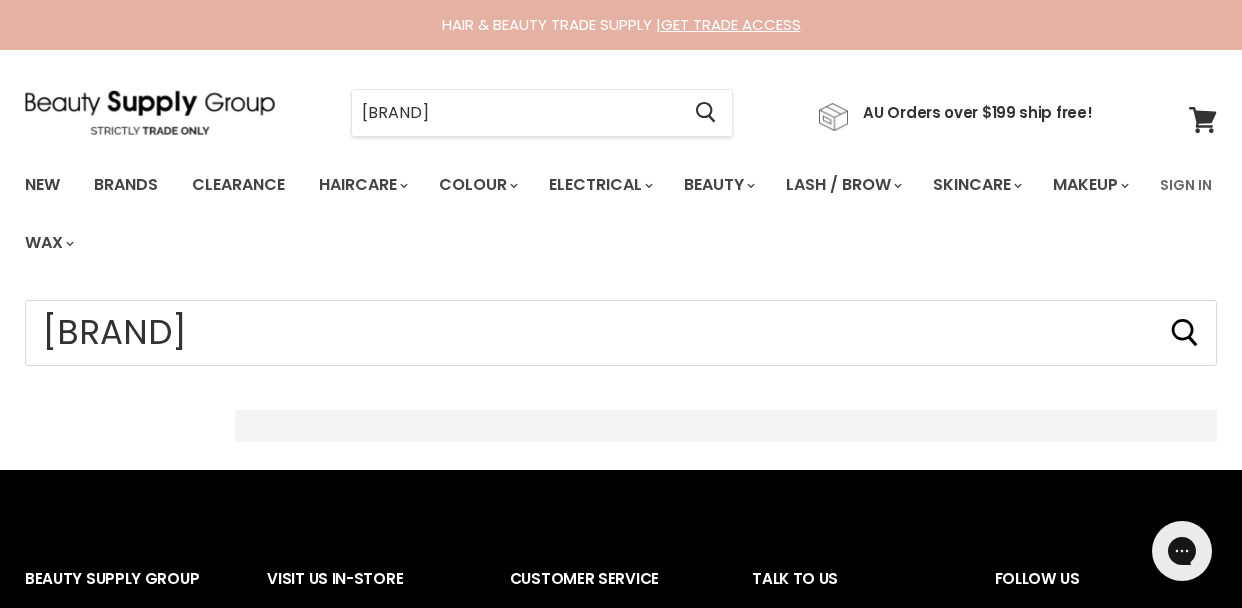 scroll, scrollTop: 0, scrollLeft: 0, axis: both 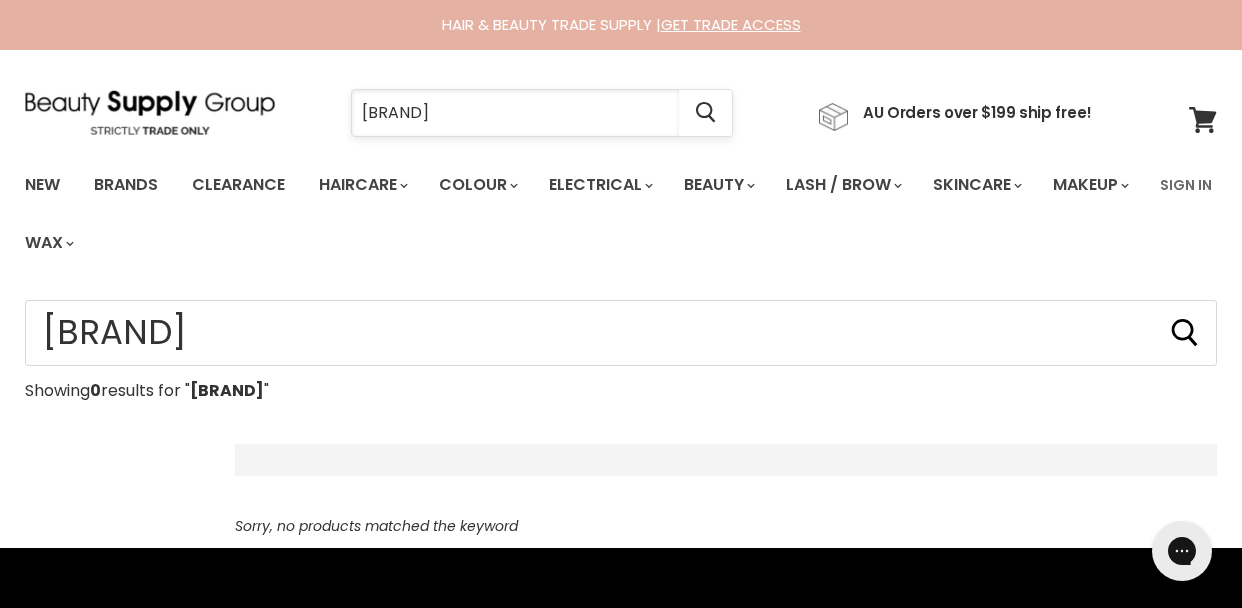 click on "everessence" at bounding box center (515, 113) 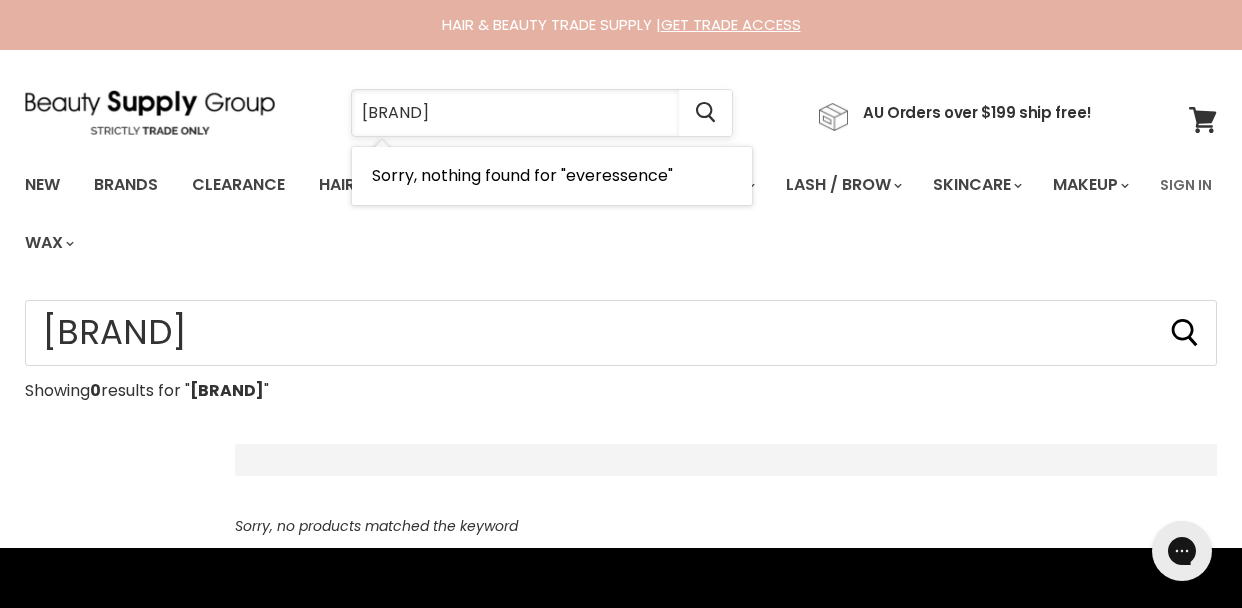 drag, startPoint x: 465, startPoint y: 115, endPoint x: 358, endPoint y: 117, distance: 107.01869 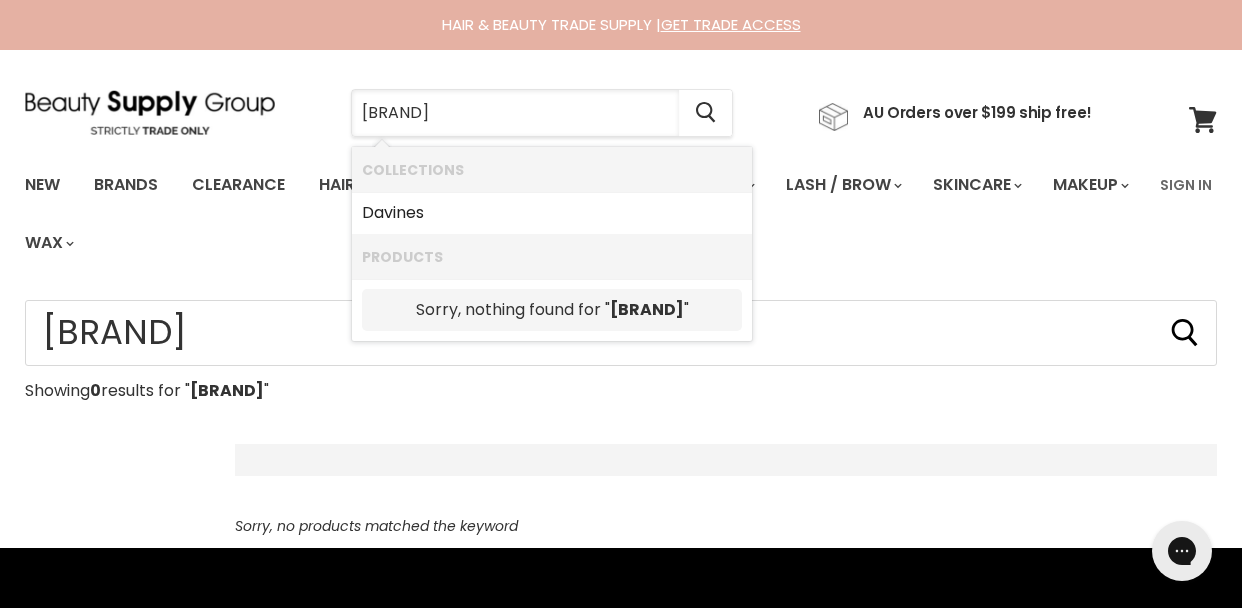 type on "divines" 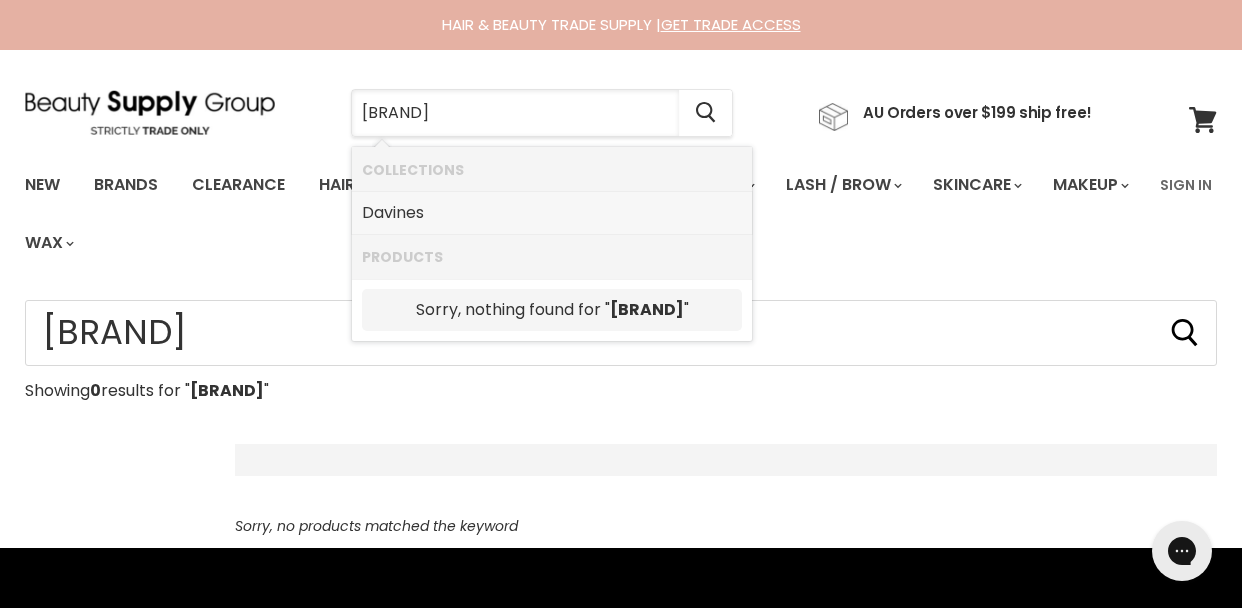 drag, startPoint x: 364, startPoint y: 152, endPoint x: 387, endPoint y: 220, distance: 71.7844 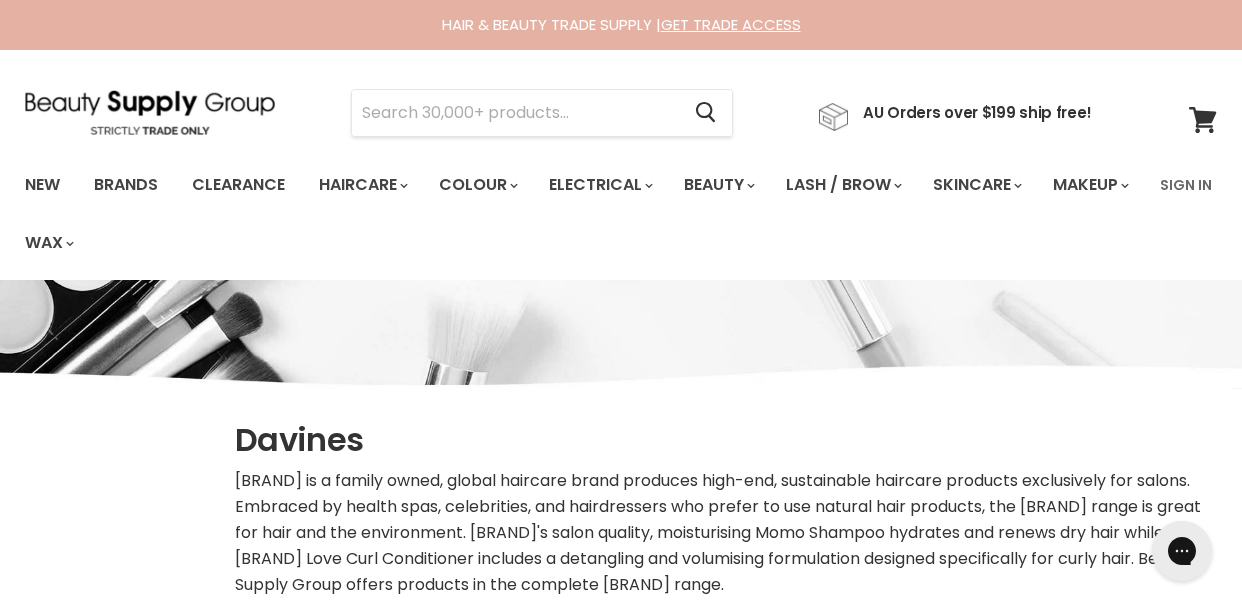 scroll, scrollTop: 0, scrollLeft: 0, axis: both 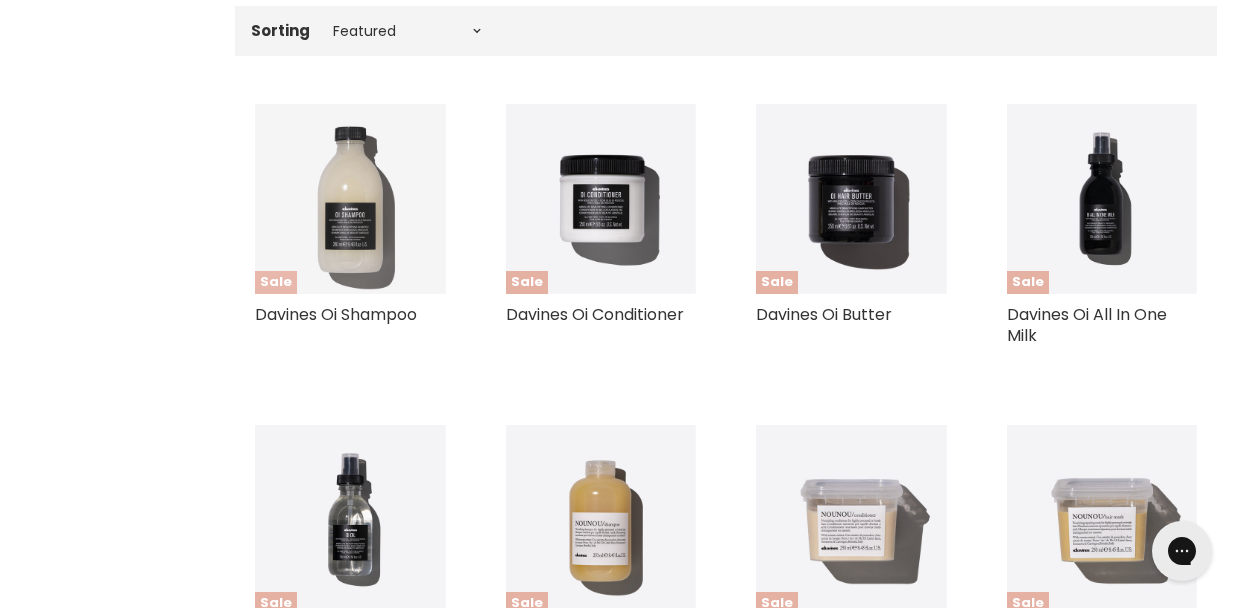 click at bounding box center [350, 199] 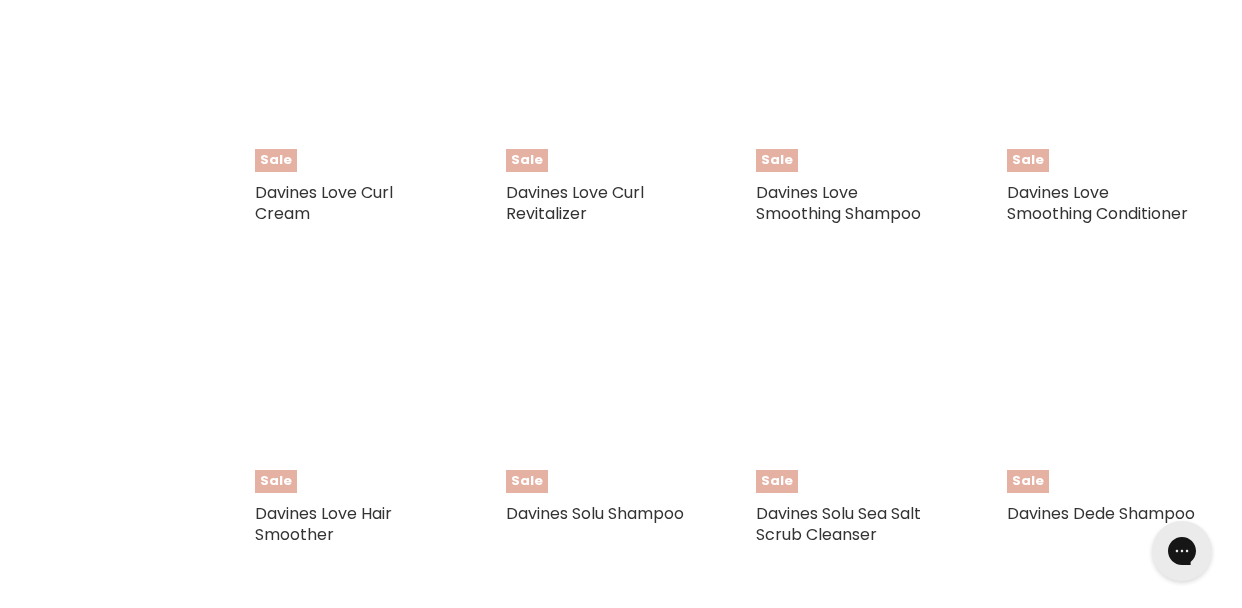 scroll, scrollTop: 2423, scrollLeft: 0, axis: vertical 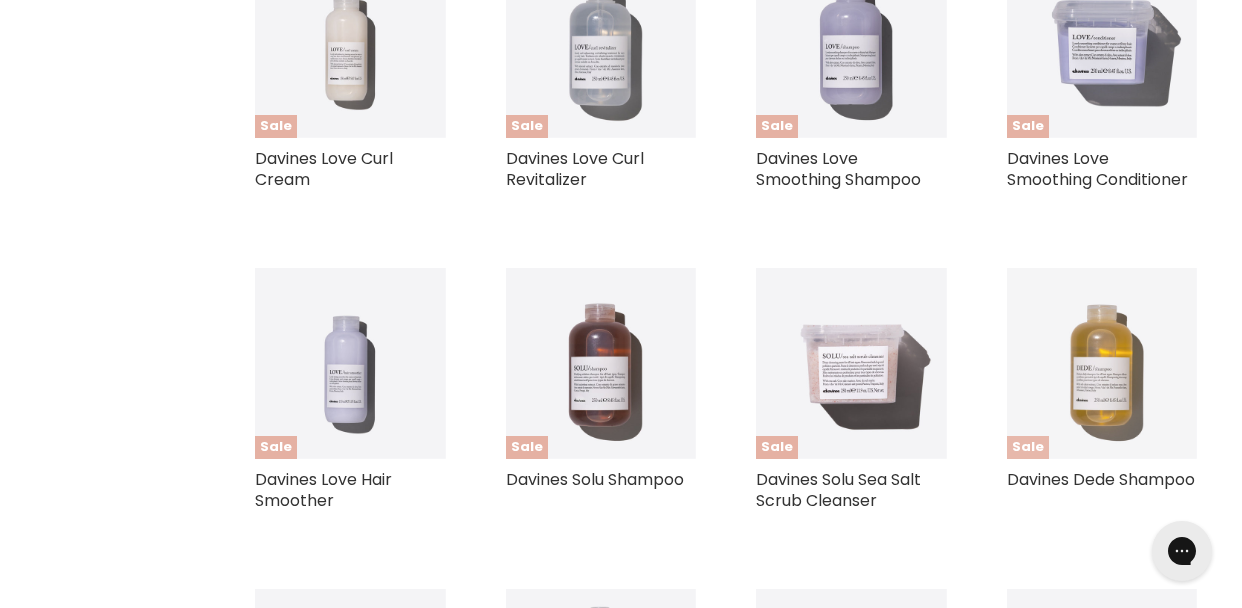 click at bounding box center [1102, 363] 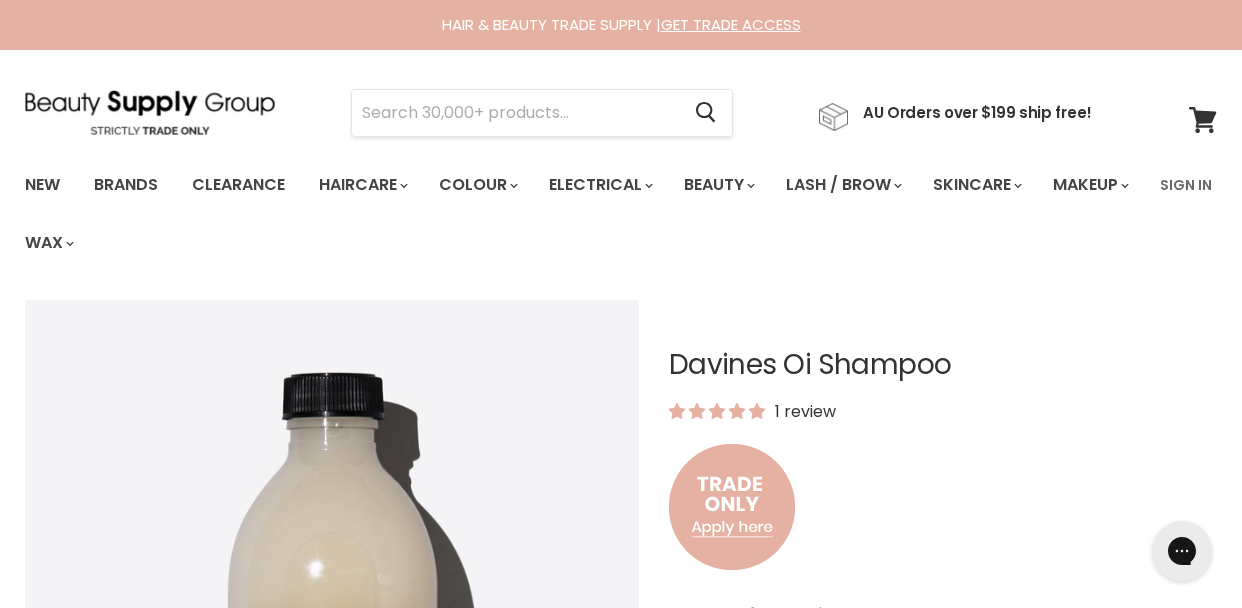 scroll, scrollTop: 0, scrollLeft: 0, axis: both 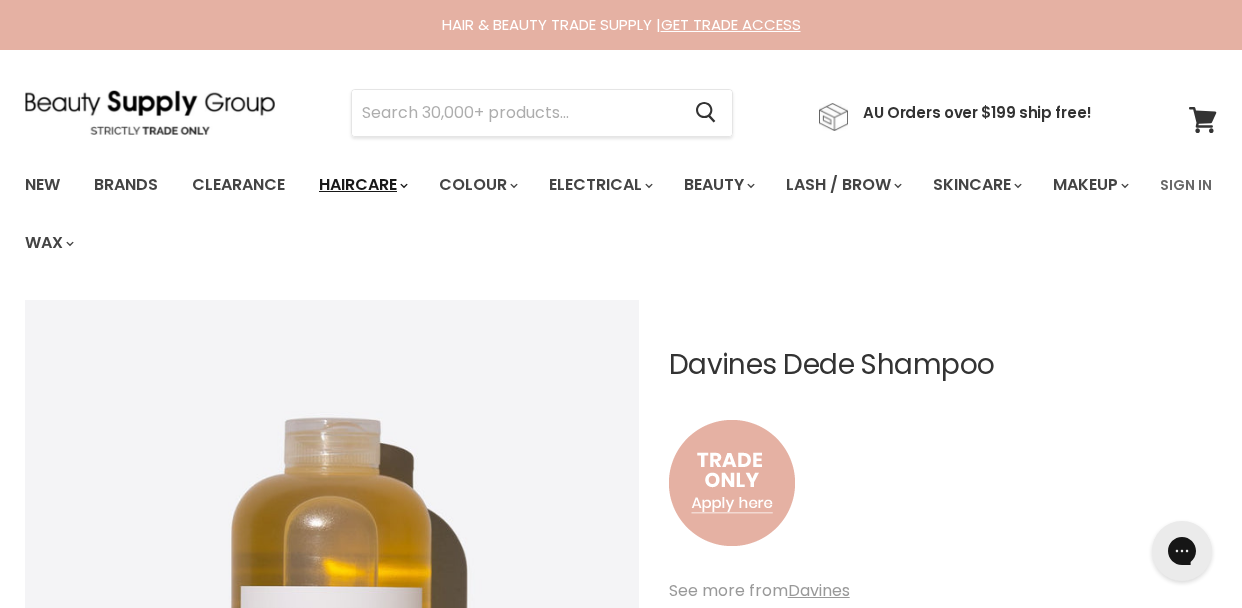 click on "Haircare" at bounding box center (362, 185) 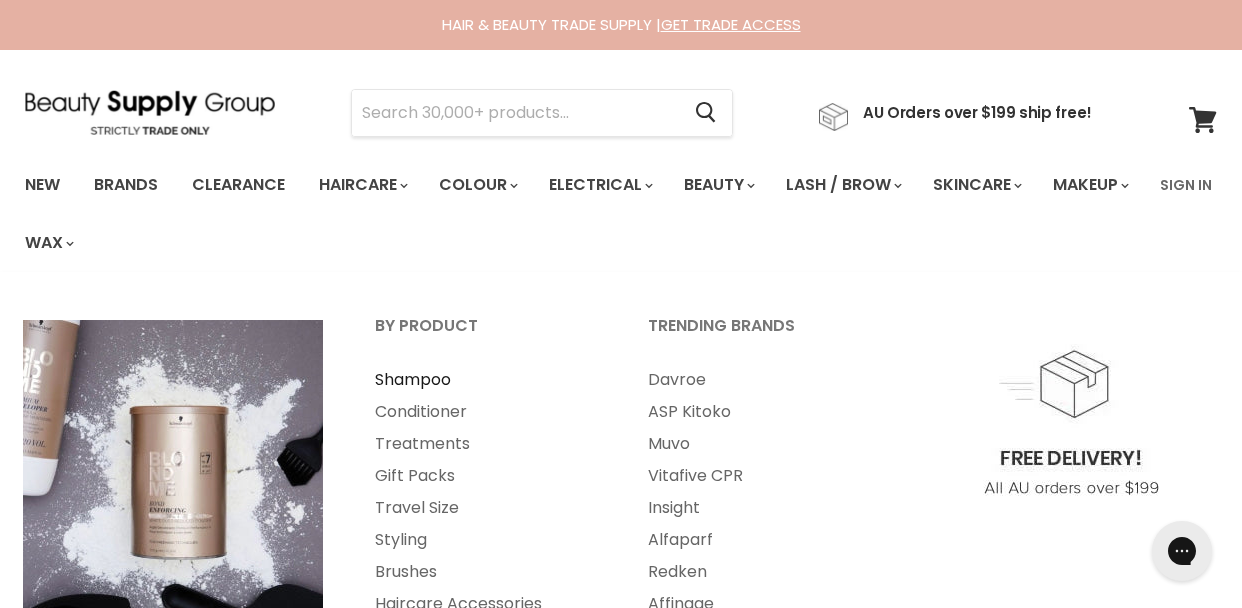 click on "Shampoo" at bounding box center (484, 380) 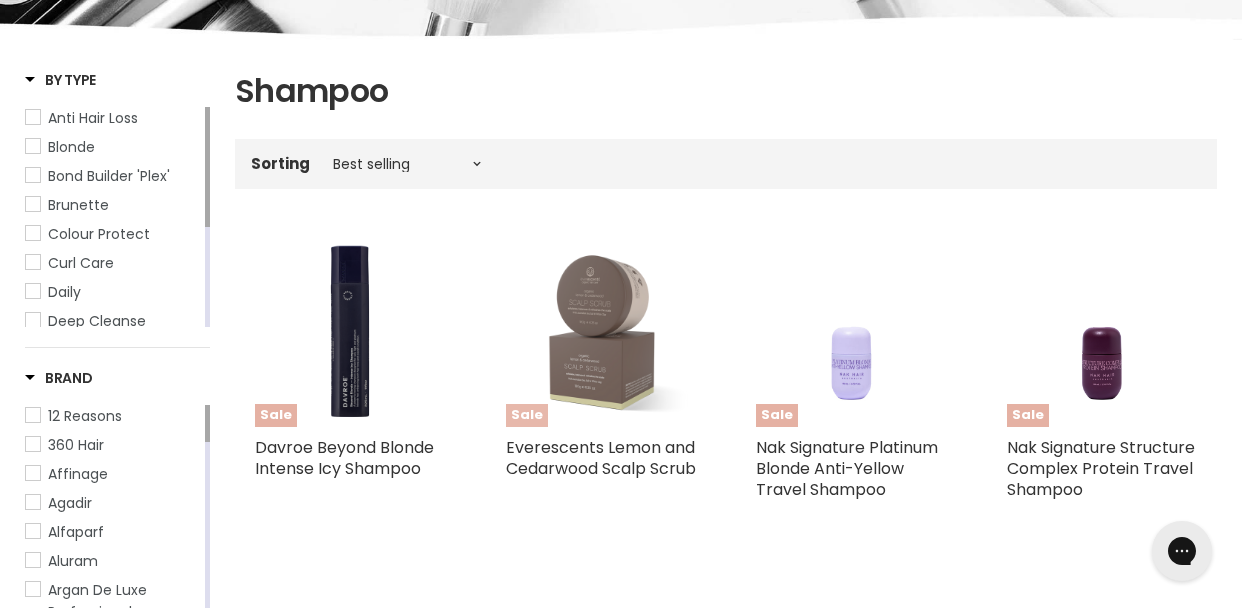 scroll, scrollTop: 355, scrollLeft: 0, axis: vertical 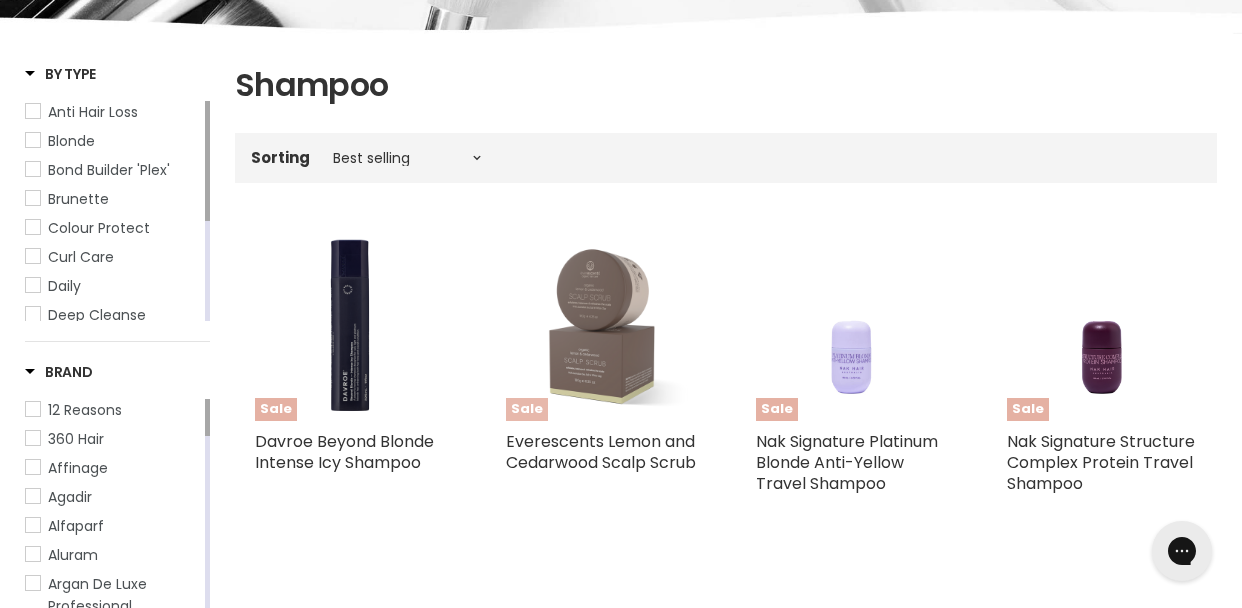 click at bounding box center (601, 326) 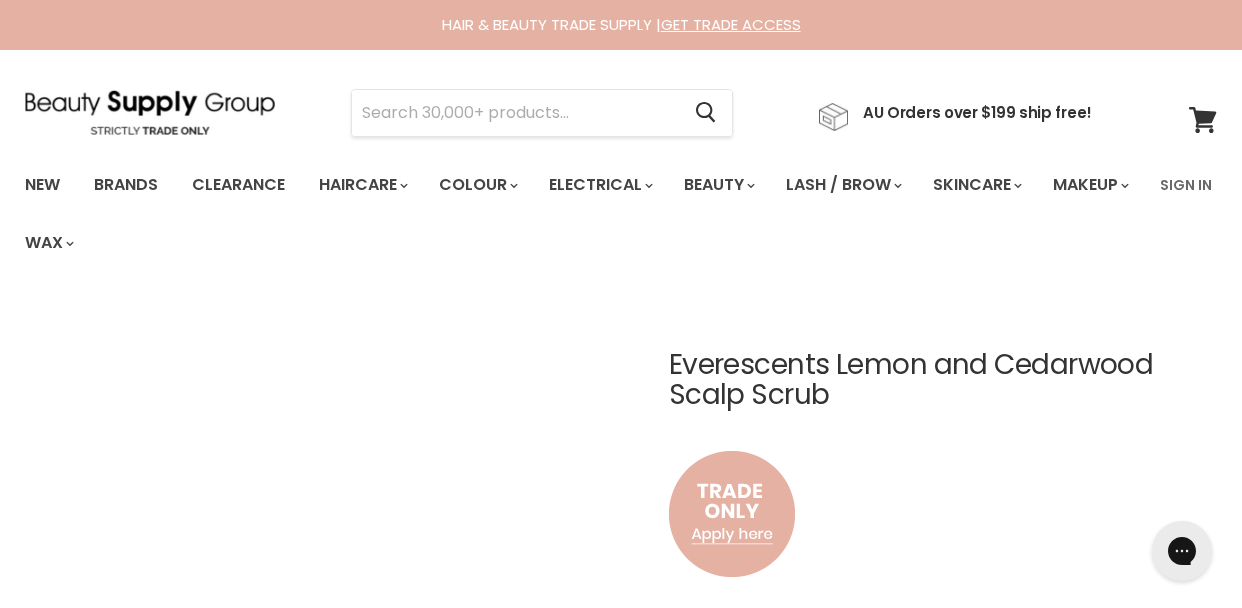 scroll, scrollTop: 0, scrollLeft: 0, axis: both 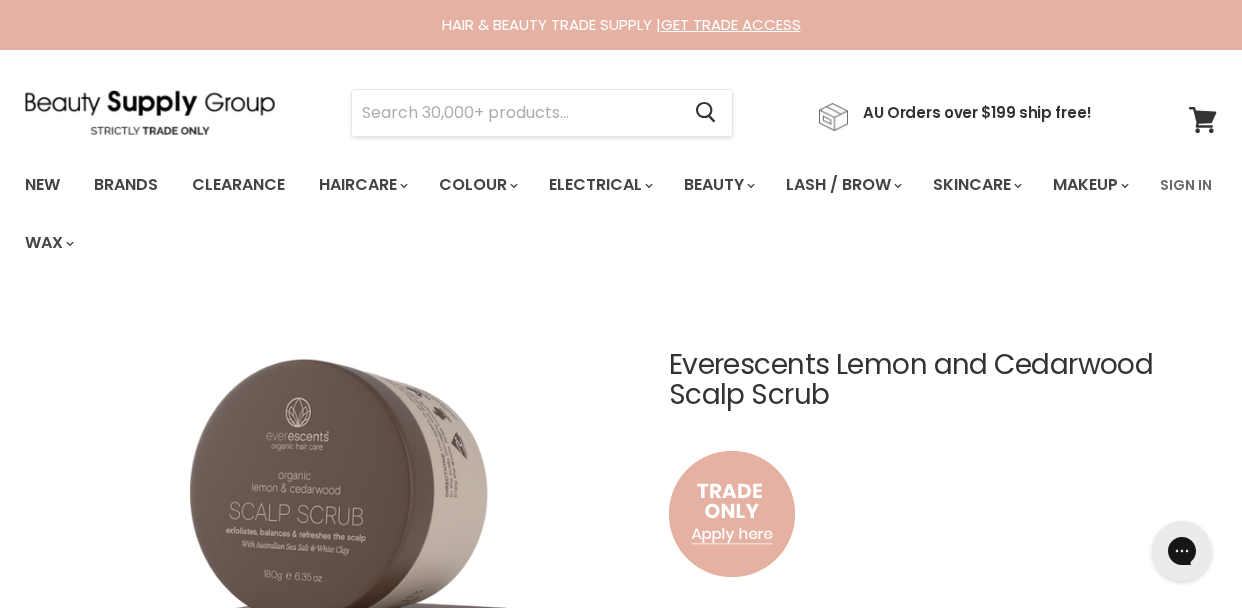 drag, startPoint x: 826, startPoint y: 367, endPoint x: 673, endPoint y: 368, distance: 153.00327 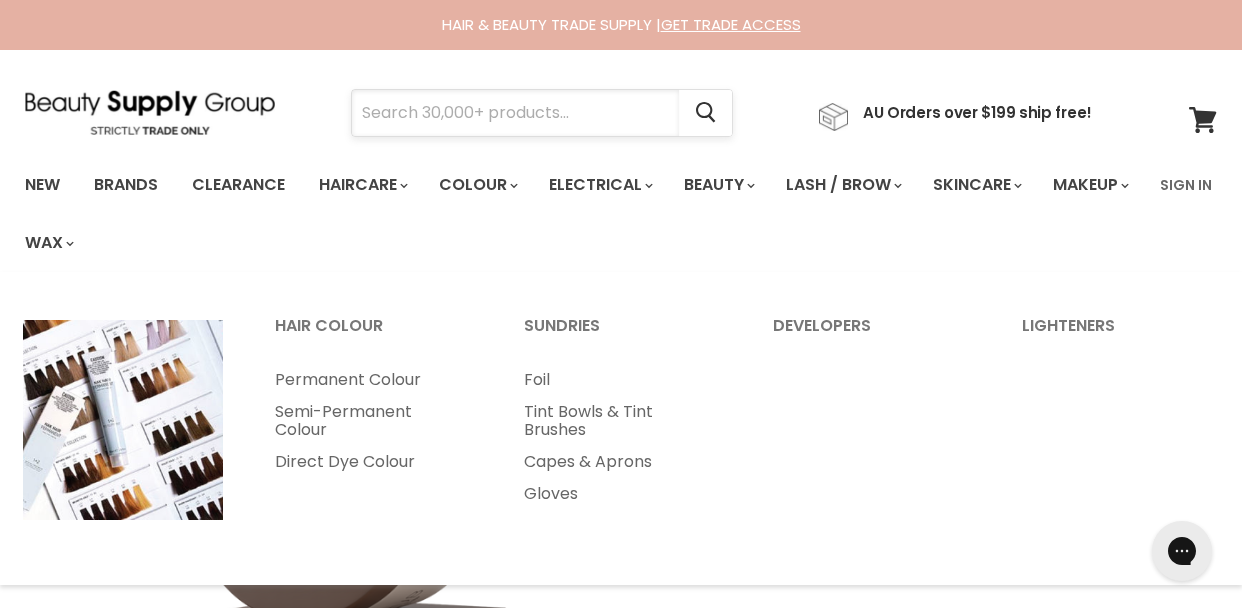 click at bounding box center (515, 113) 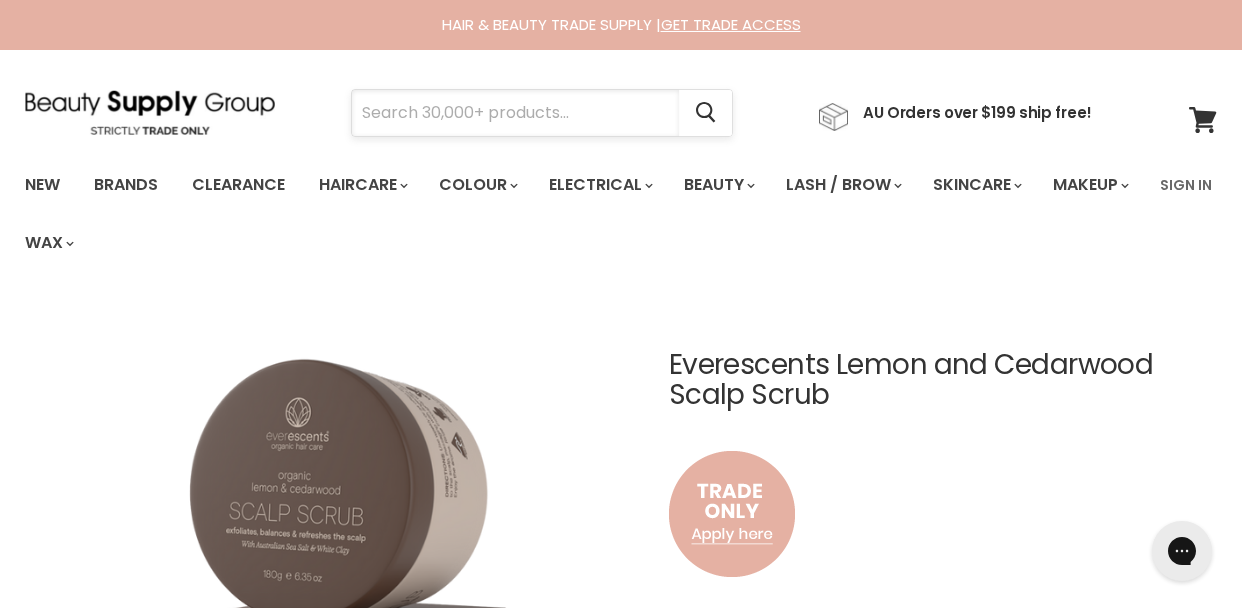 paste on "Everescents" 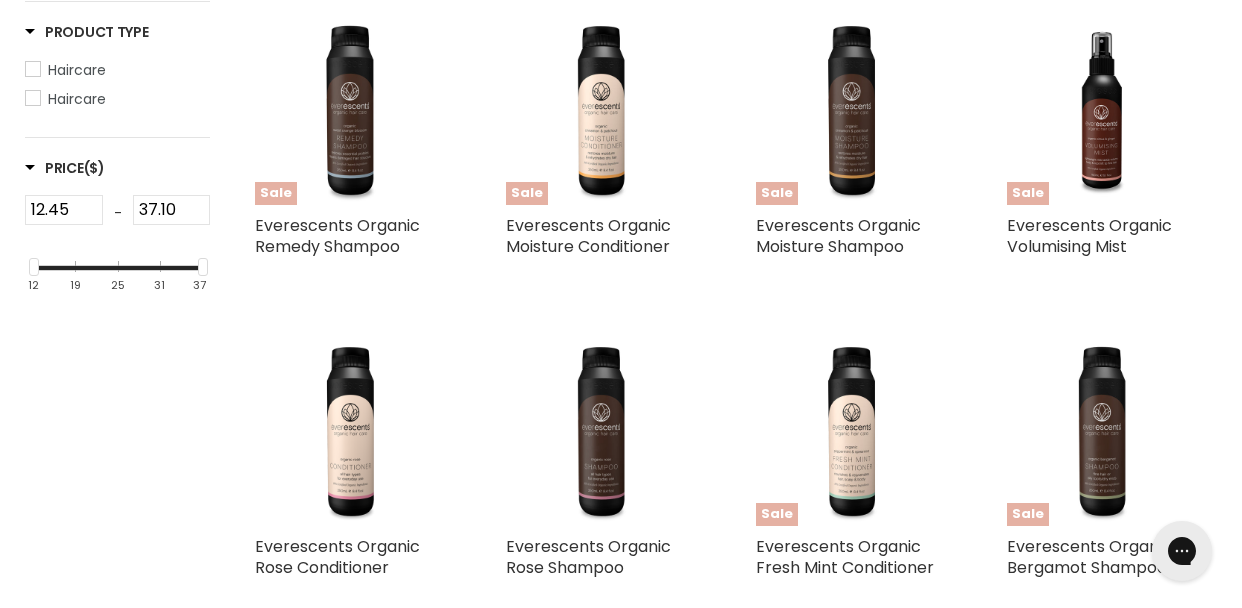 scroll, scrollTop: 506, scrollLeft: 0, axis: vertical 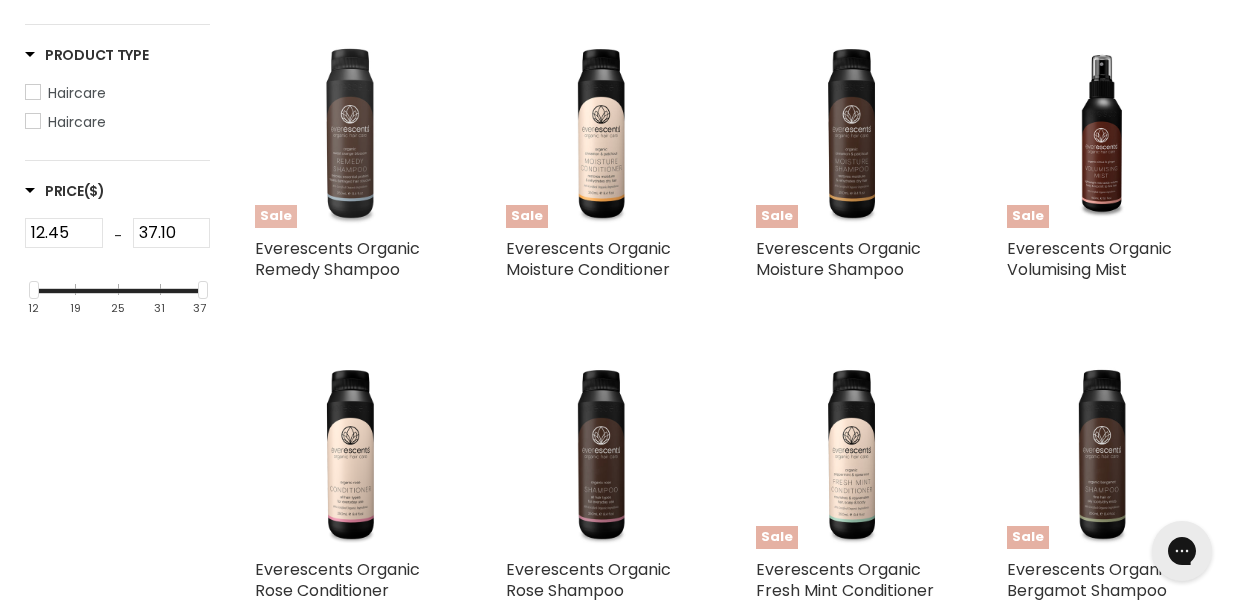 click at bounding box center [350, 133] 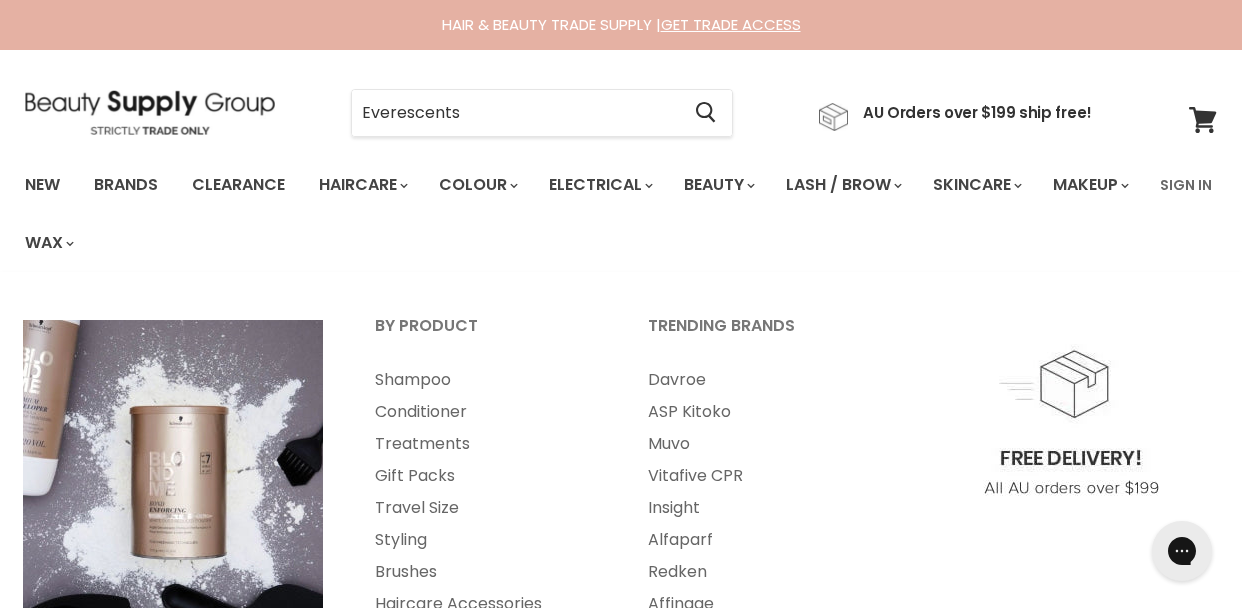 scroll, scrollTop: 0, scrollLeft: 0, axis: both 